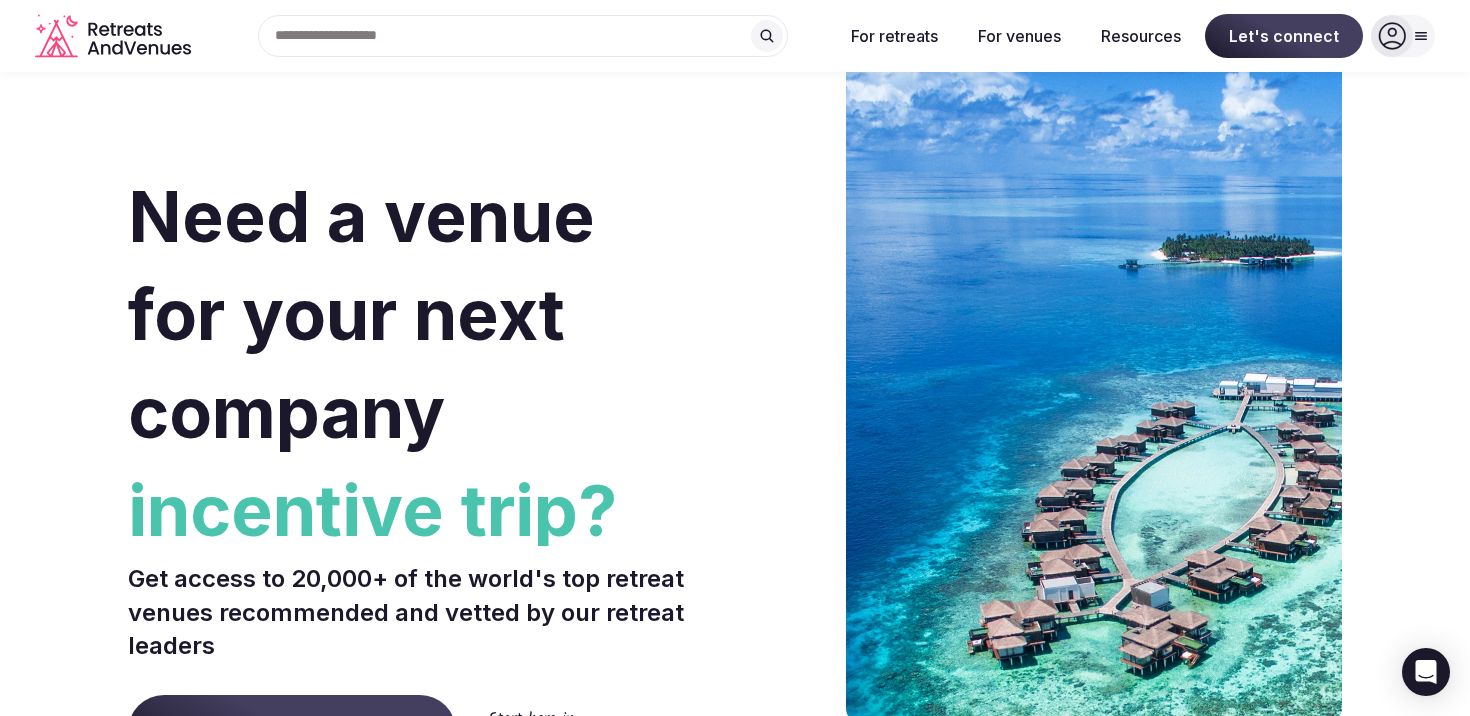 scroll, scrollTop: 0, scrollLeft: 0, axis: both 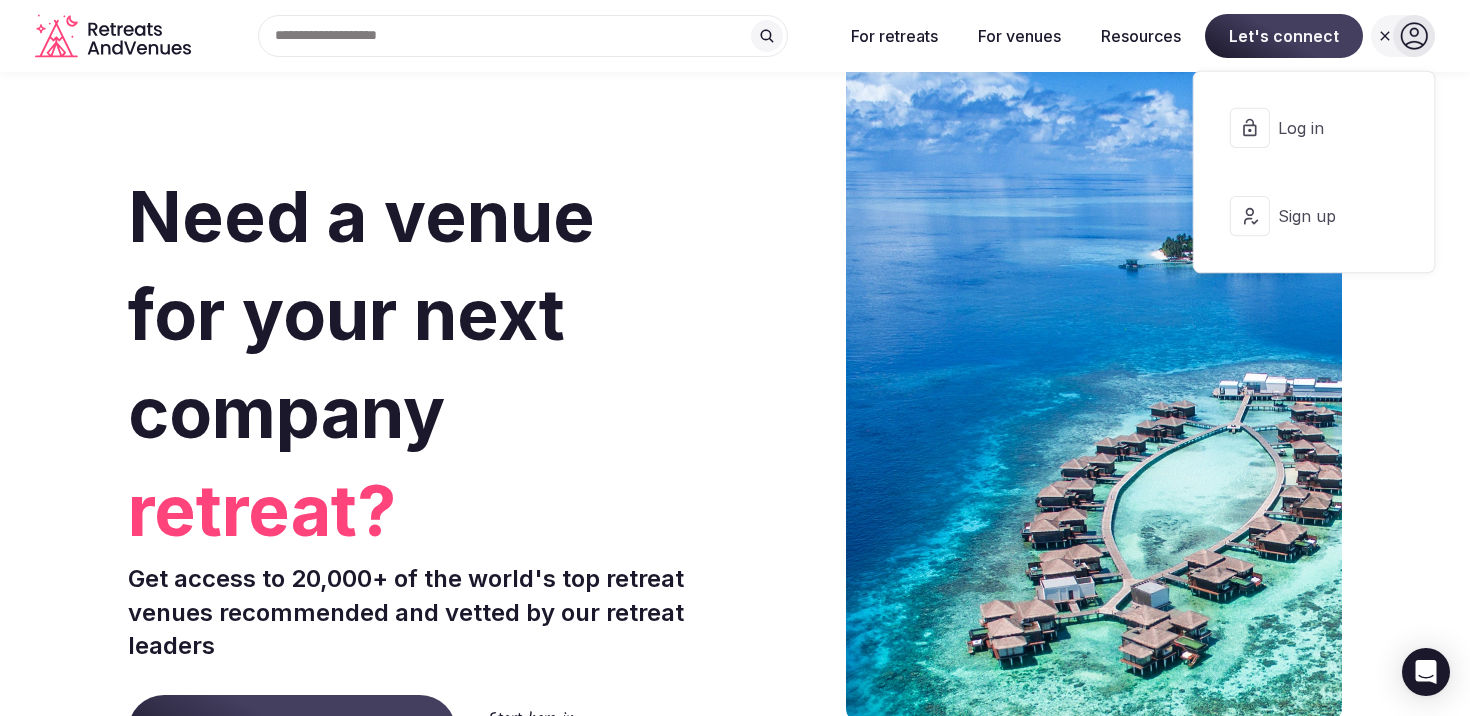 click on "Log in" at bounding box center (1326, 128) 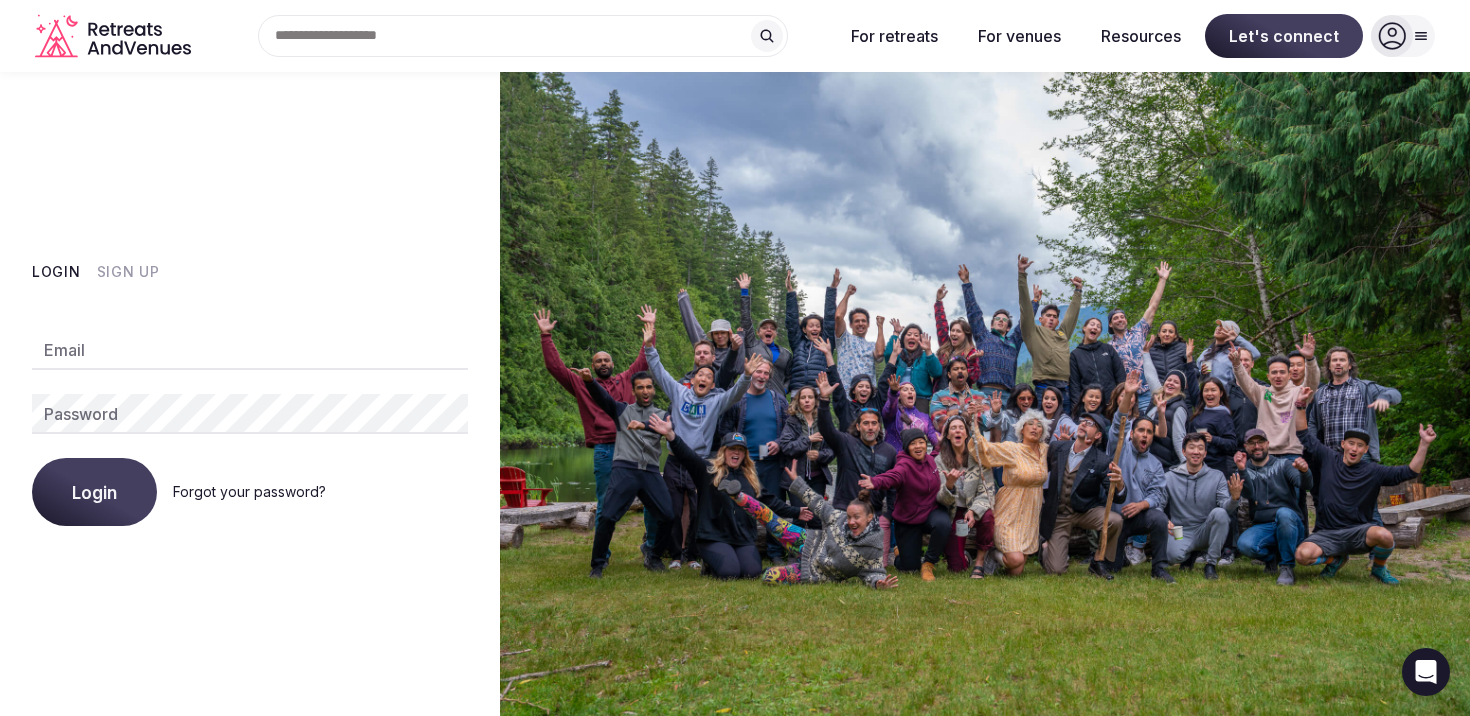 type on "**********" 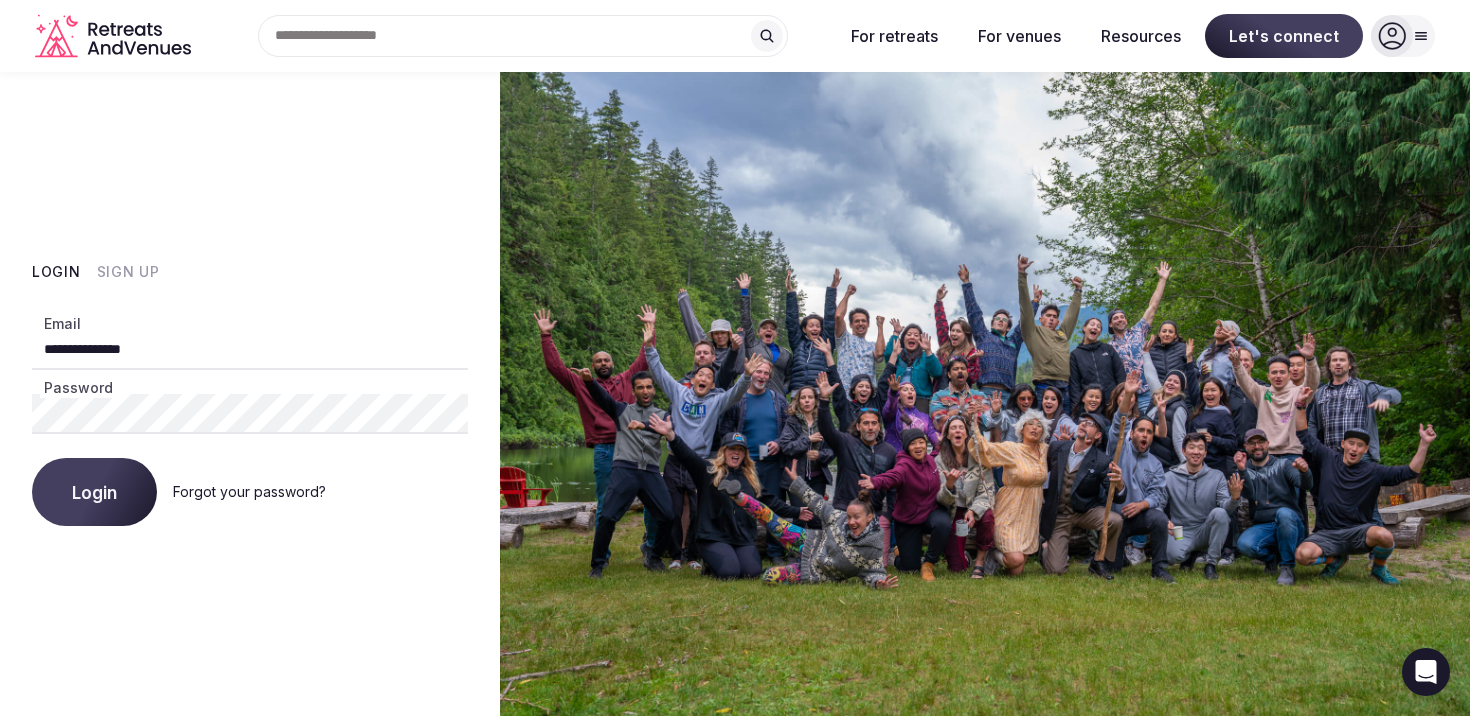 click on "Login" at bounding box center [94, 492] 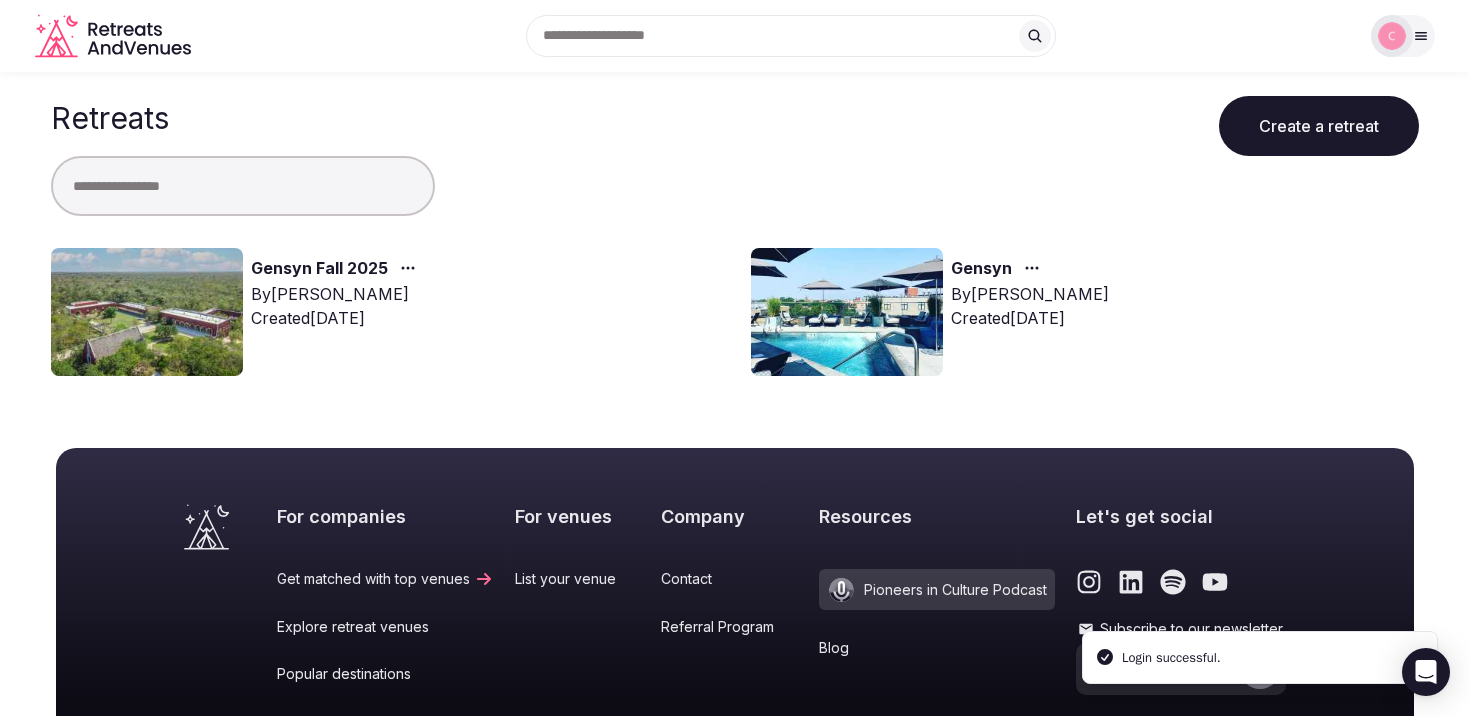 click on "Gensyn Fall 2025" at bounding box center (319, 269) 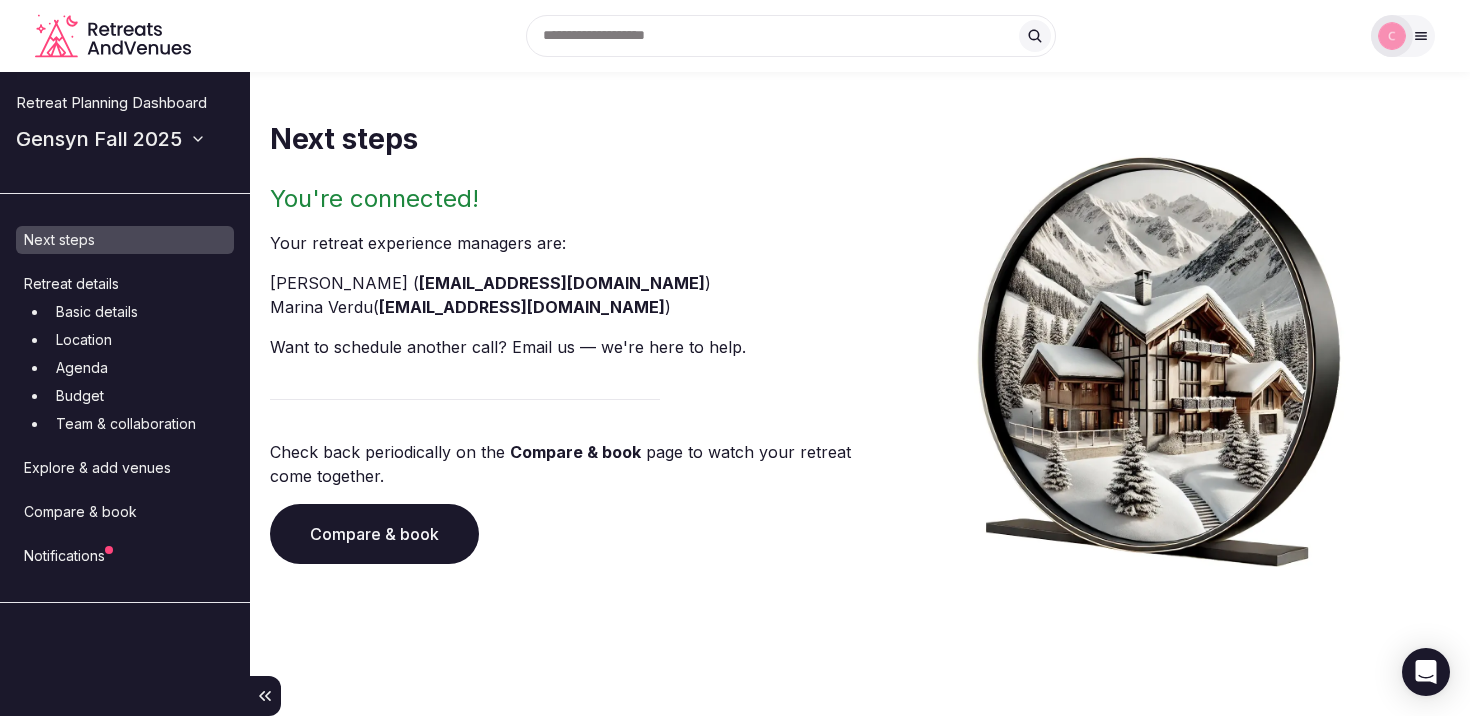 click on "Compare & book" at bounding box center (374, 534) 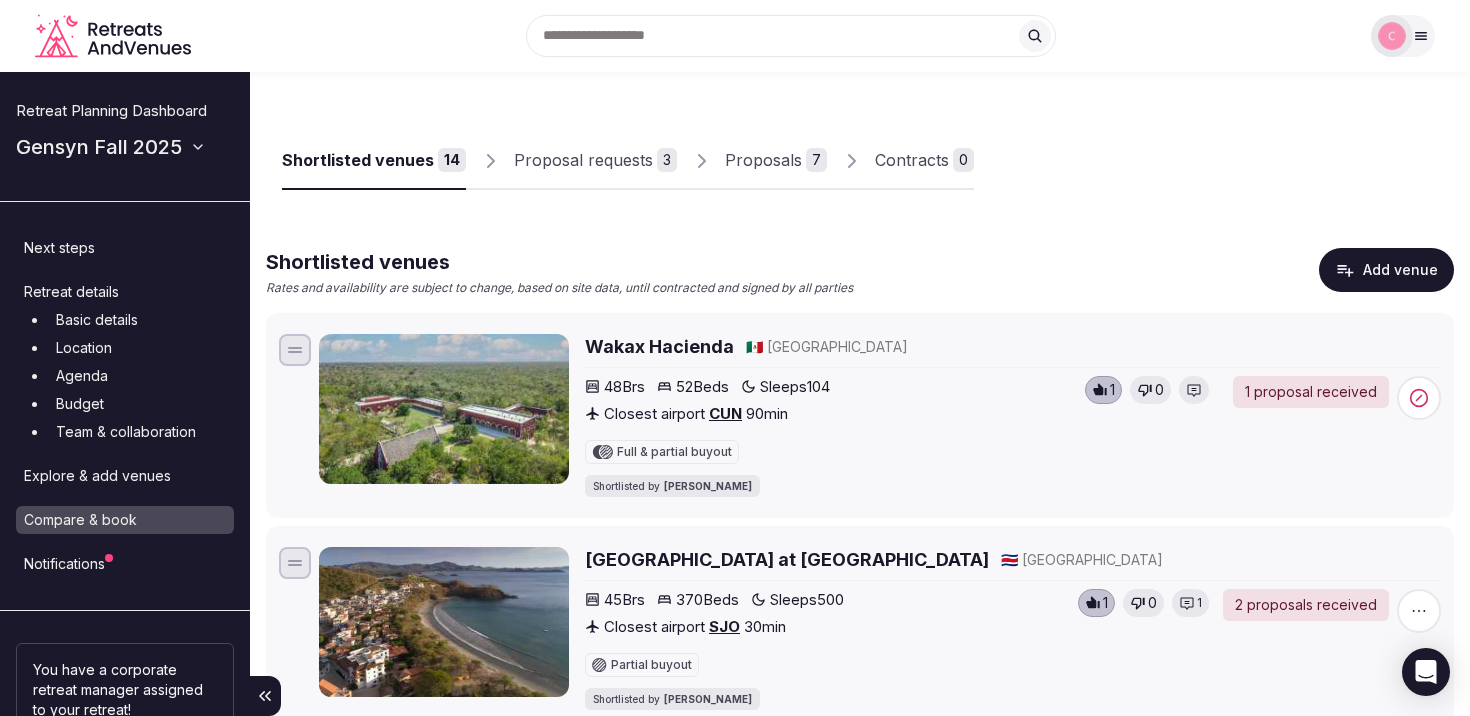 click on "Wakax Hacienda" at bounding box center [659, 346] 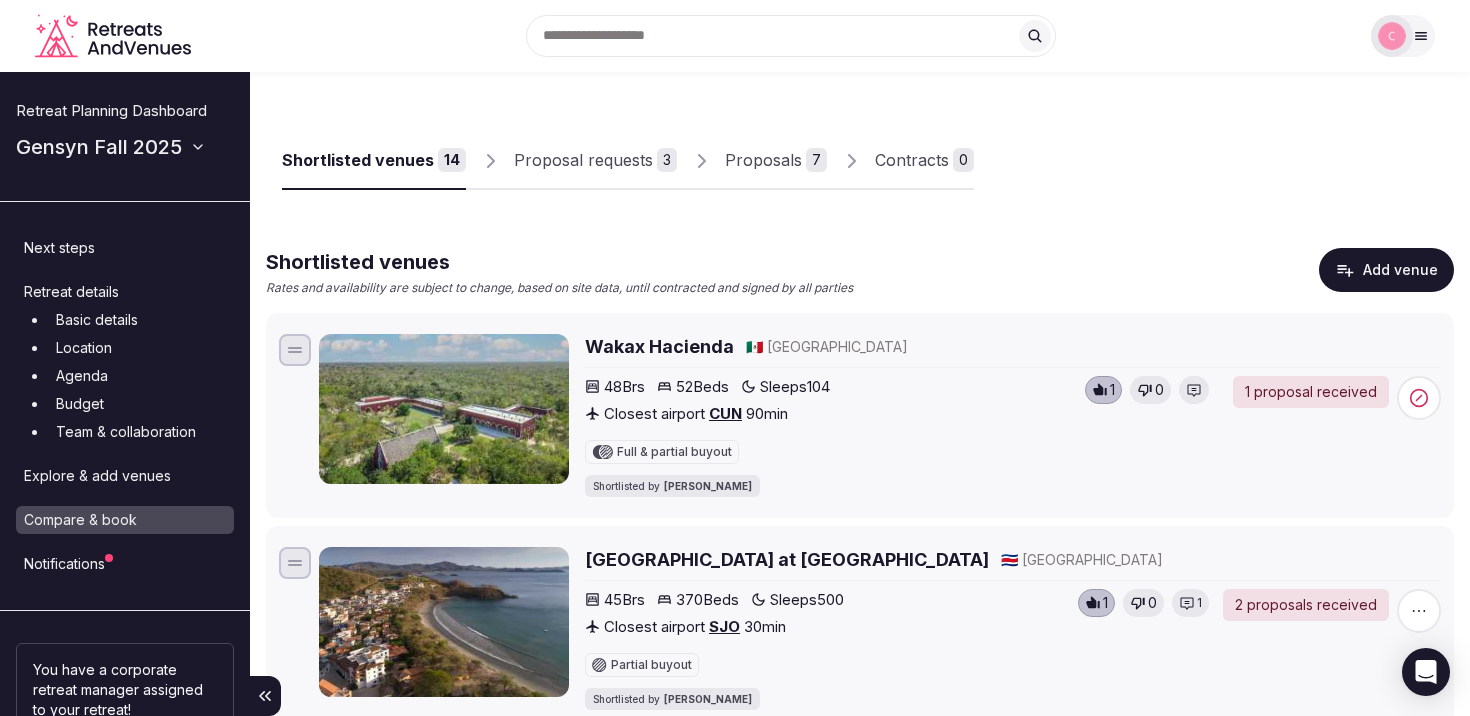 click on "Wakax Hacienda" at bounding box center [659, 346] 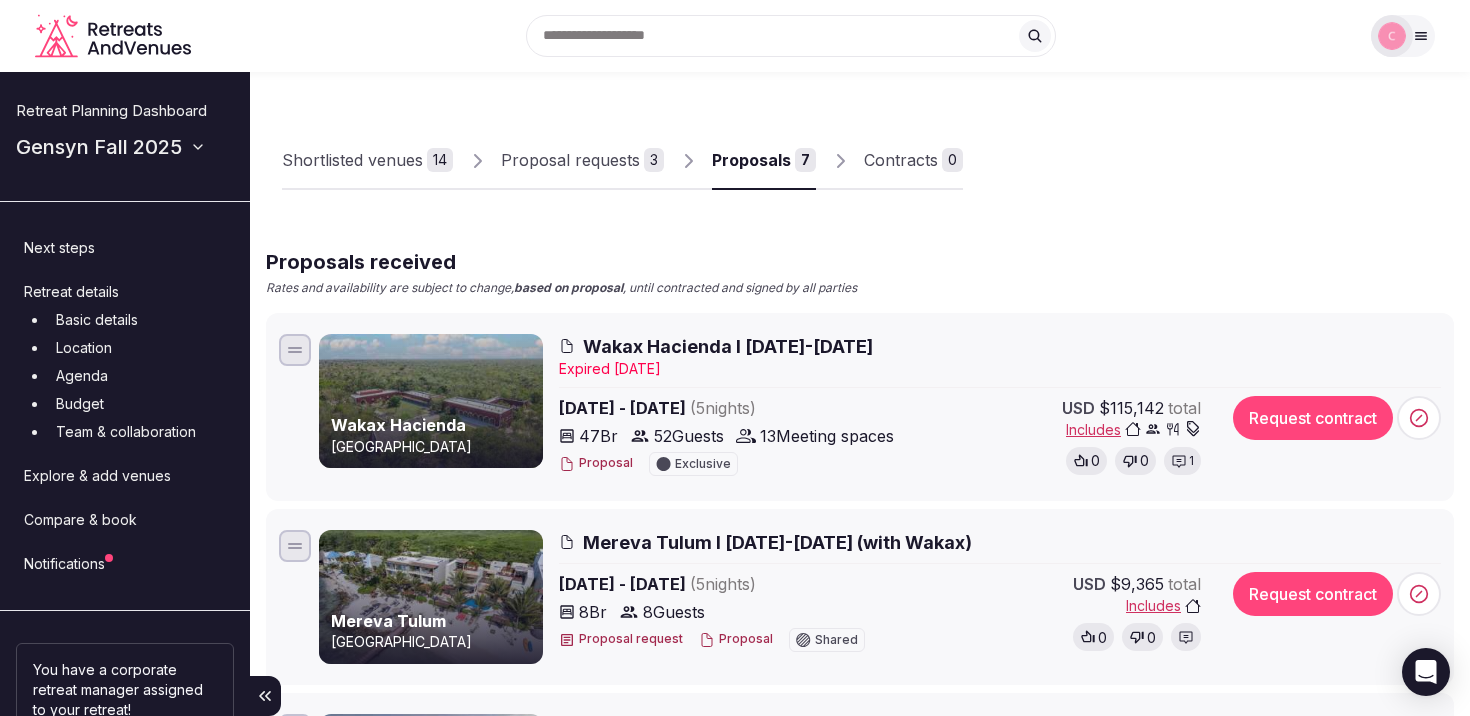 click on "Wakax Hacienda I [DATE]-[DATE]" at bounding box center [728, 346] 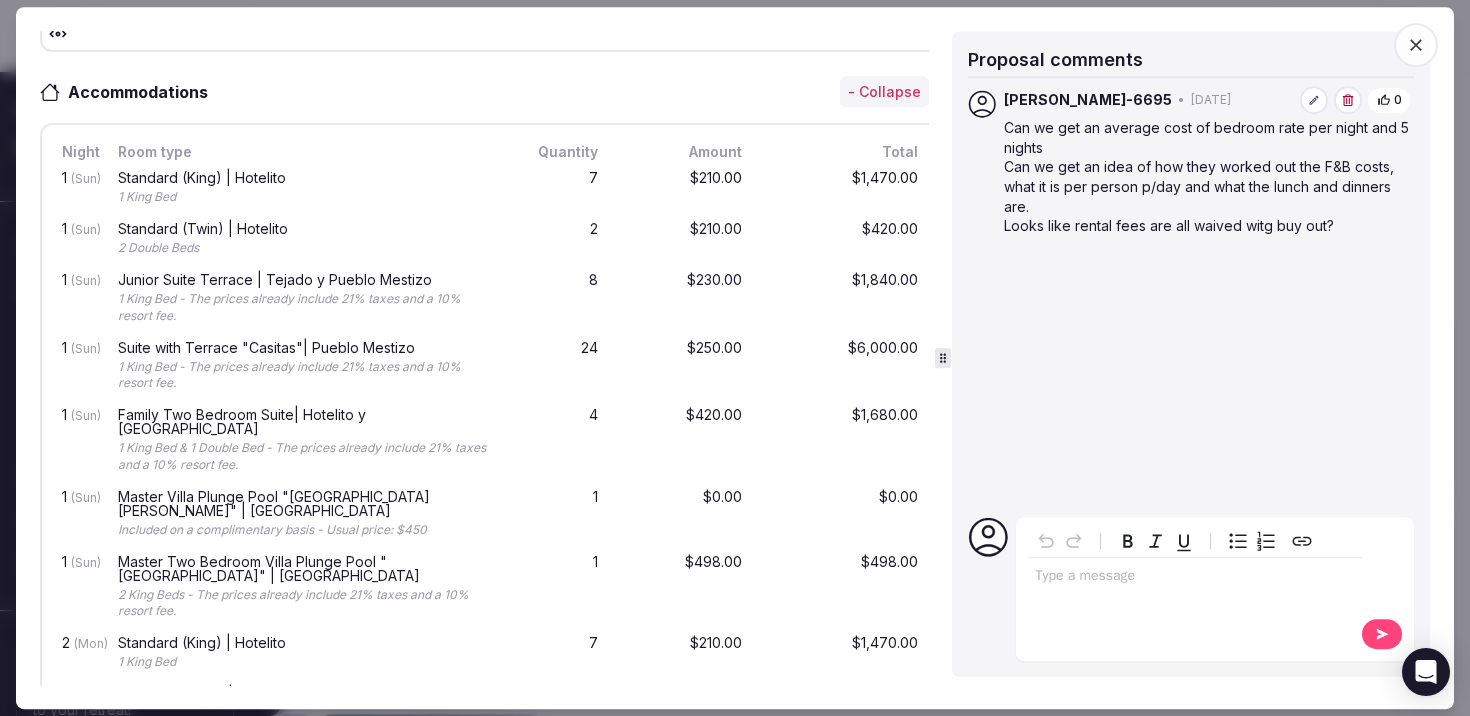 scroll, scrollTop: 822, scrollLeft: 0, axis: vertical 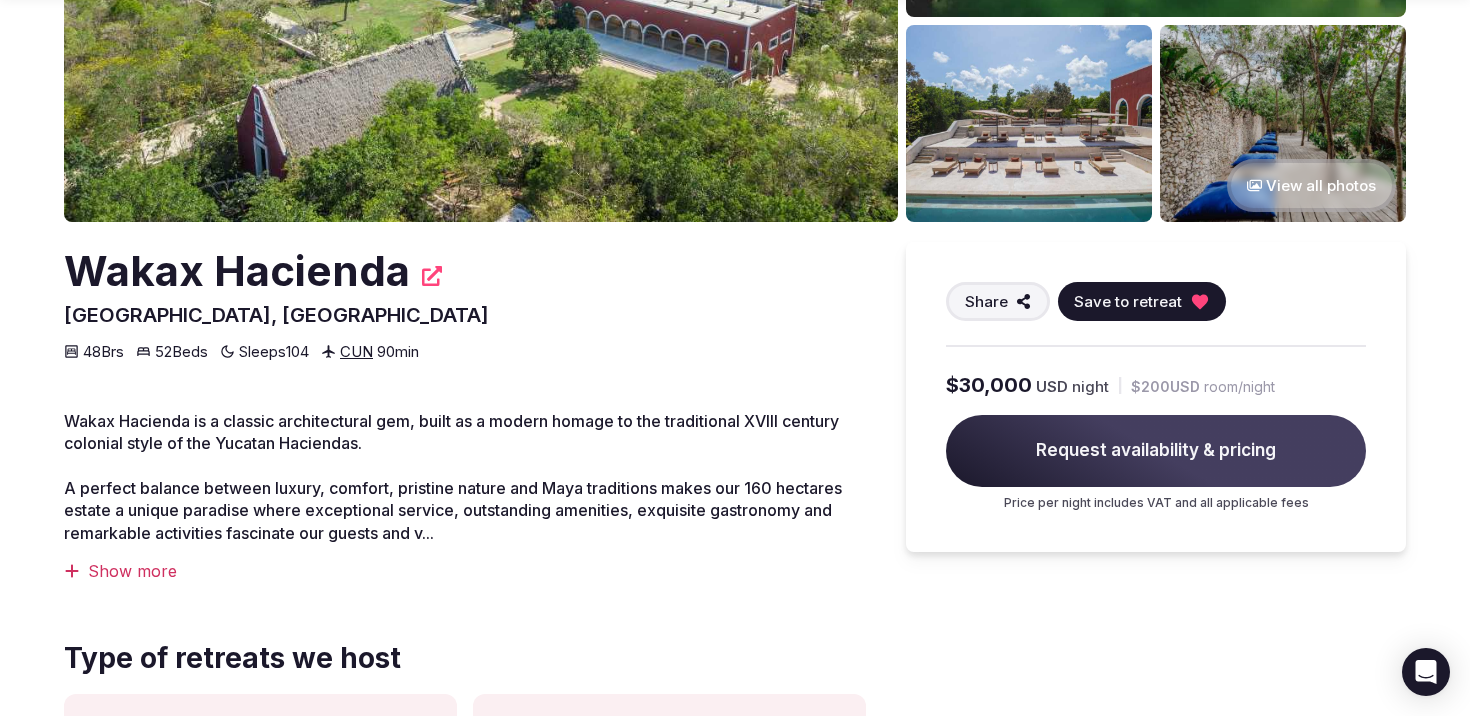 click on "Show more" at bounding box center [465, 571] 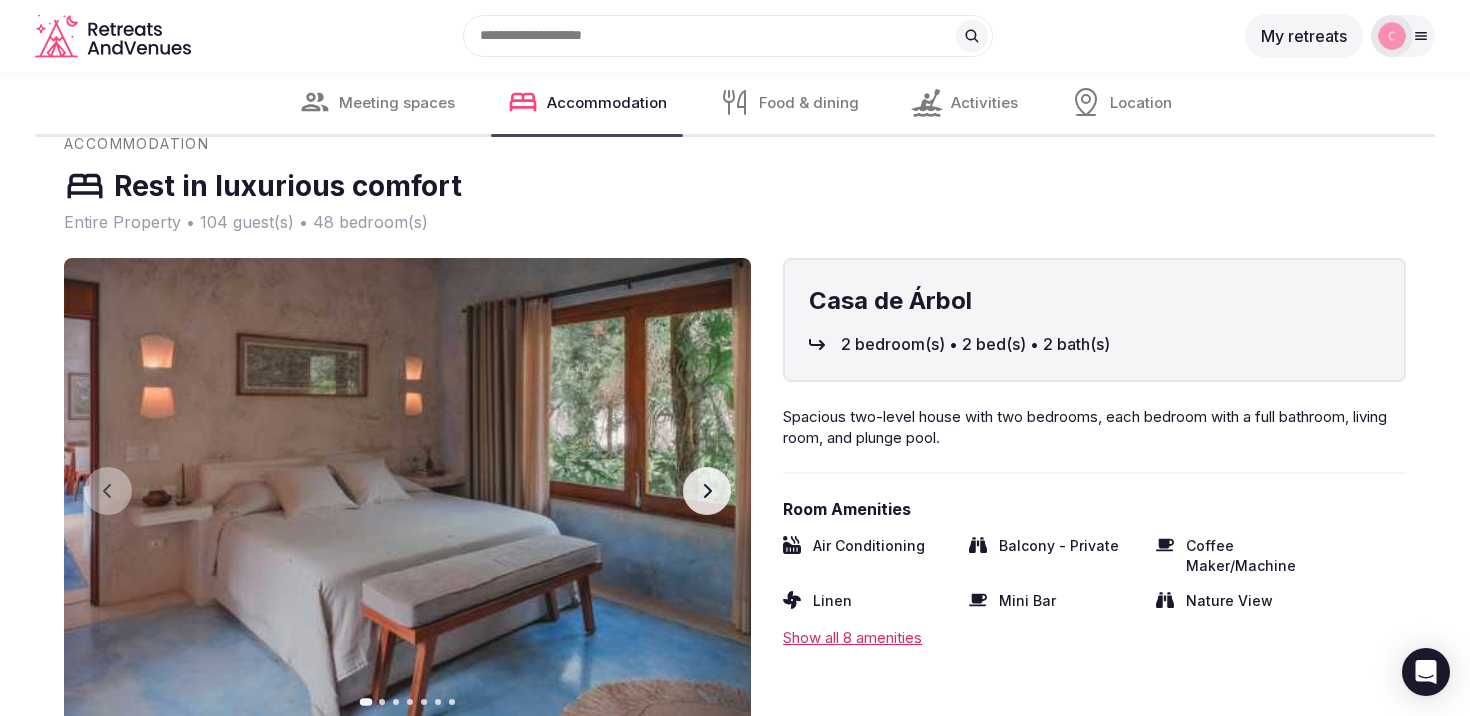 scroll, scrollTop: 5384, scrollLeft: 0, axis: vertical 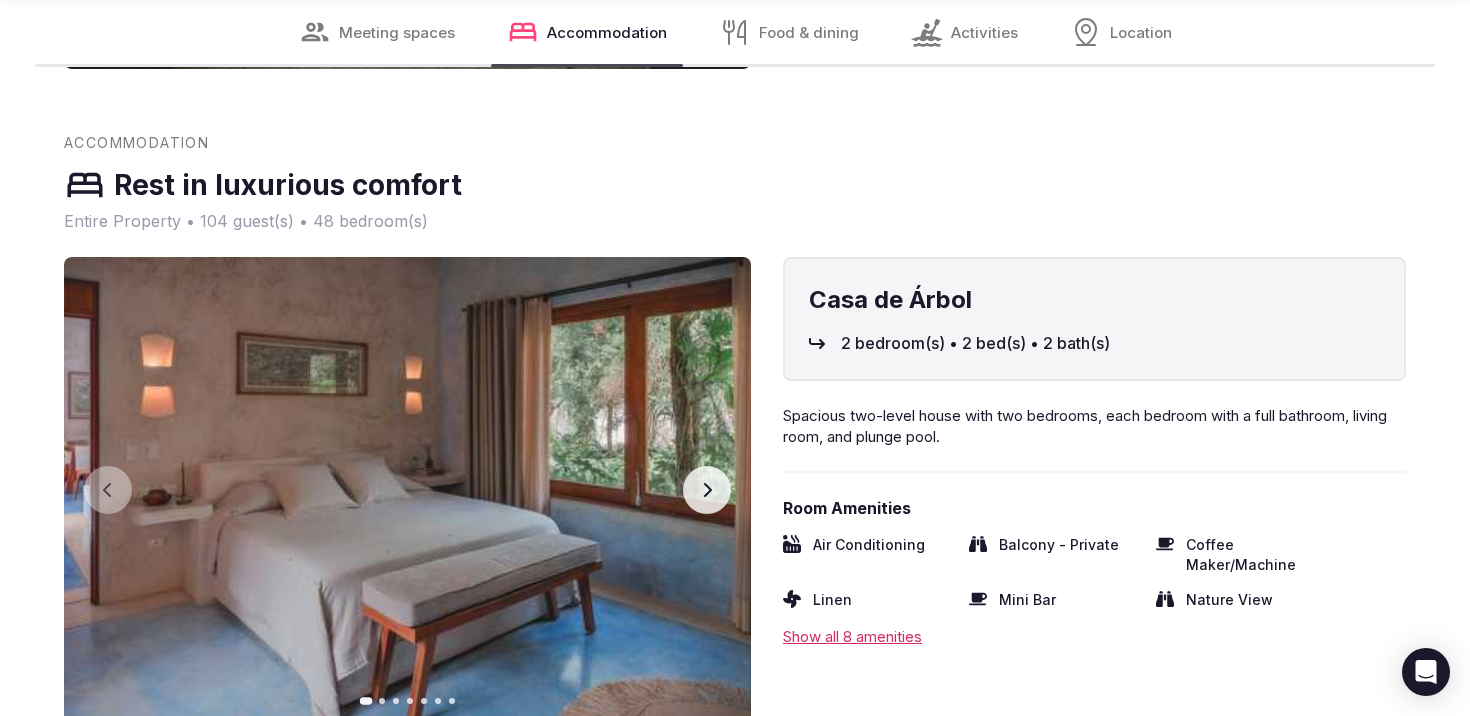 click 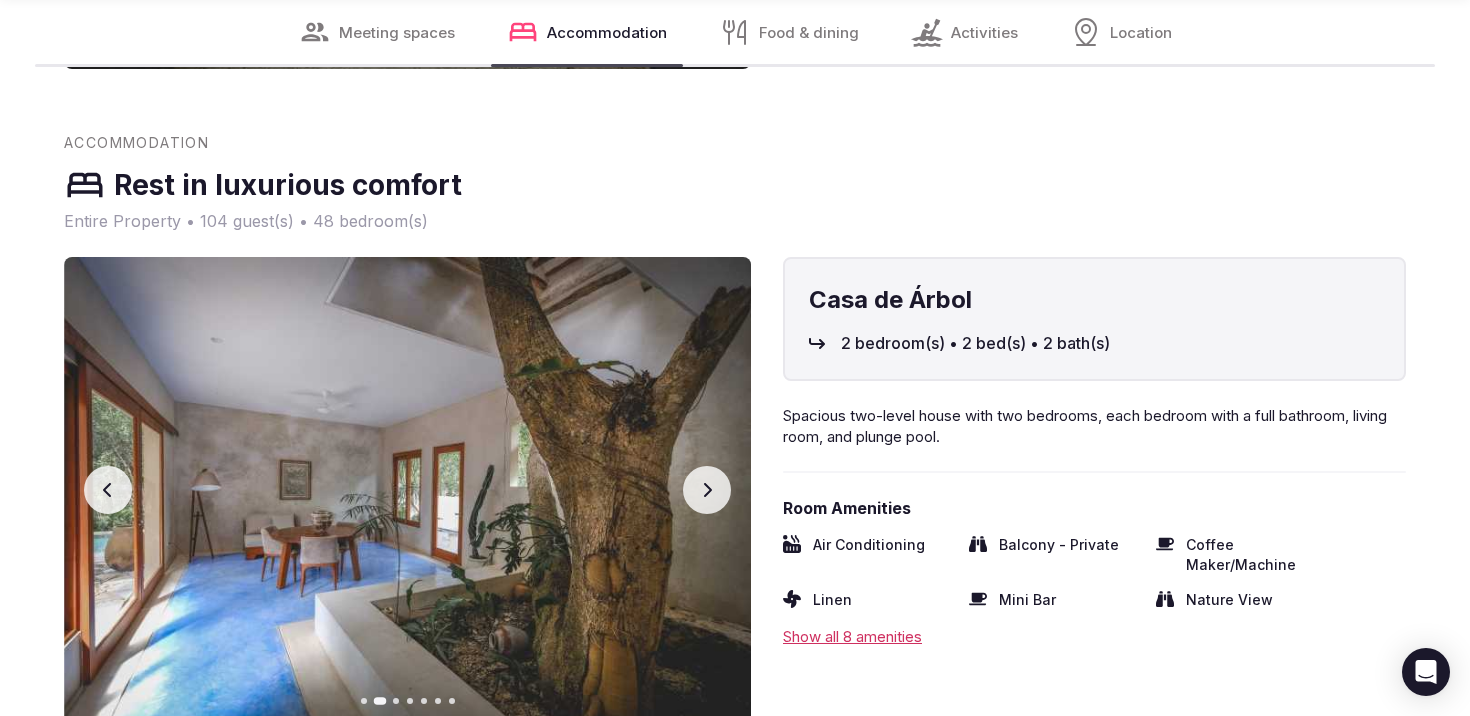 click 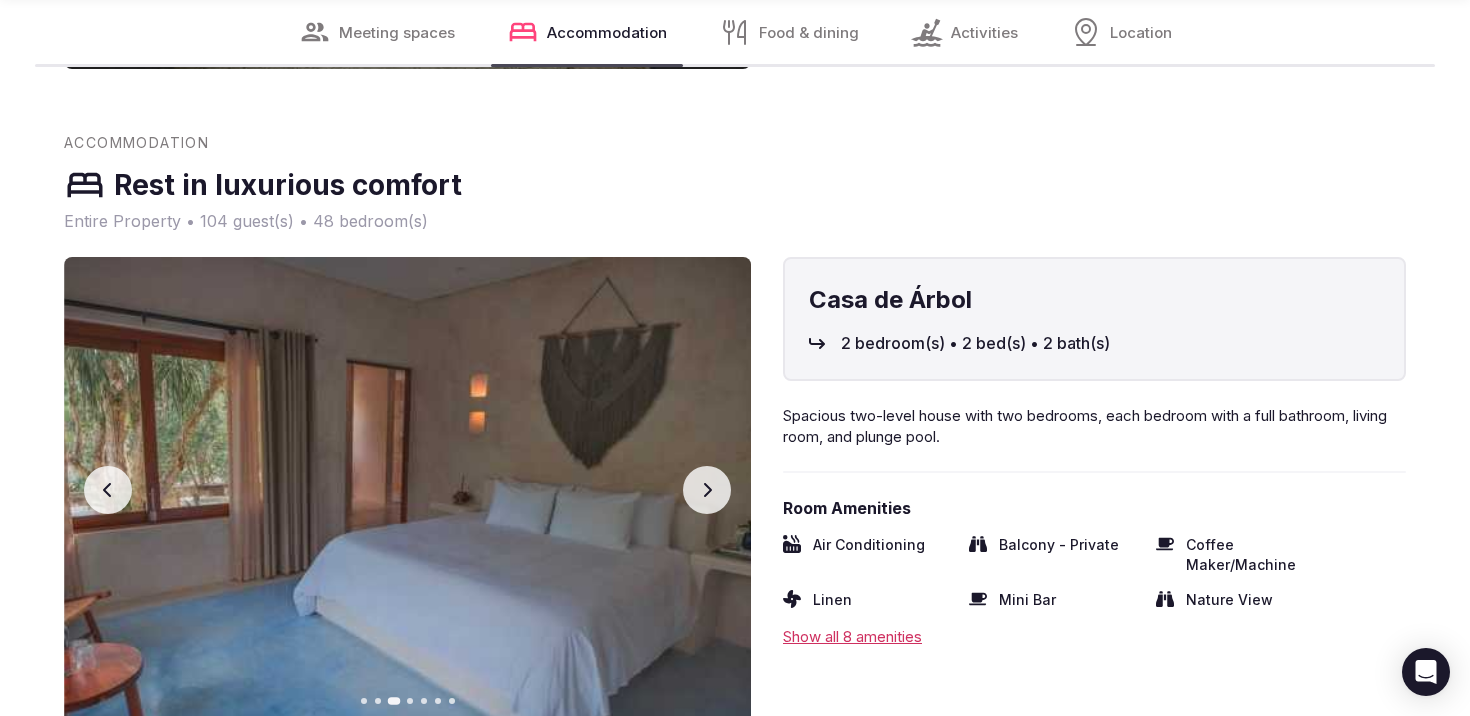 click 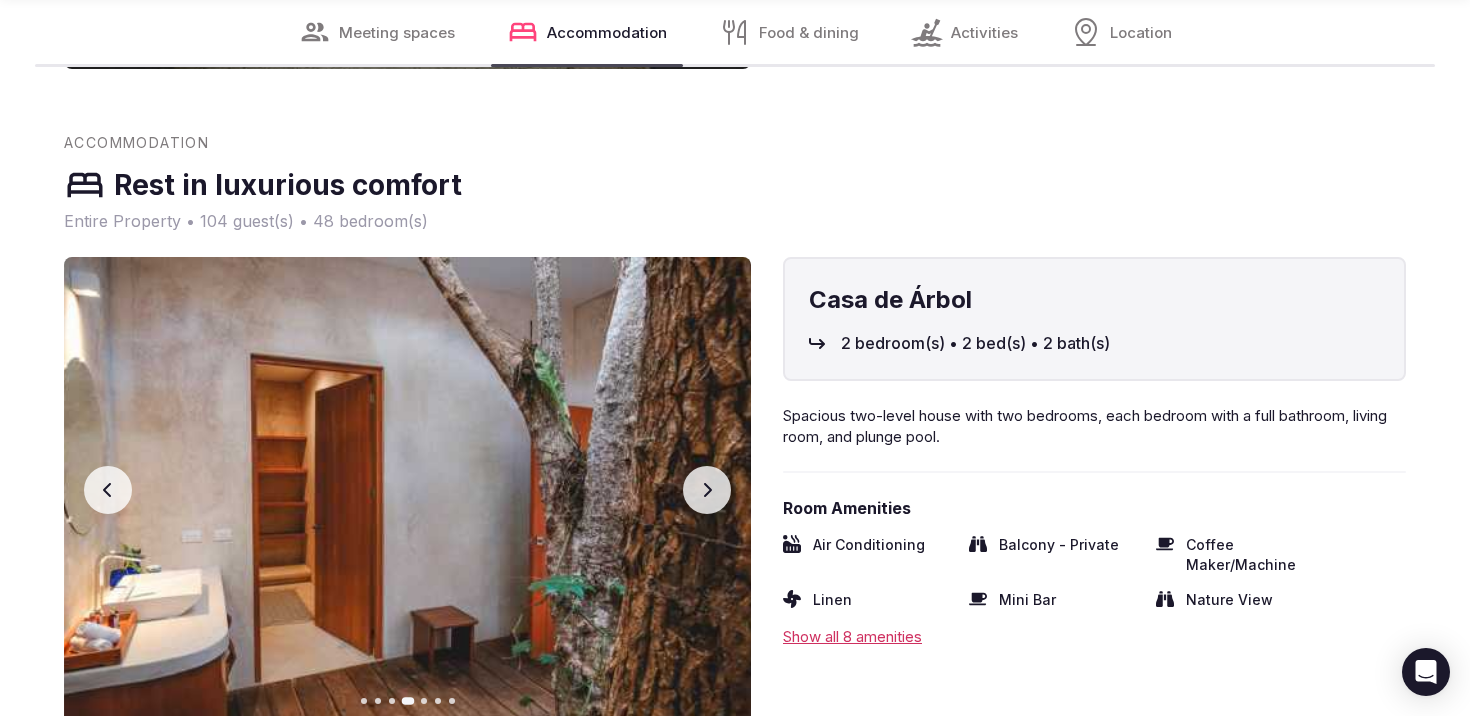 click 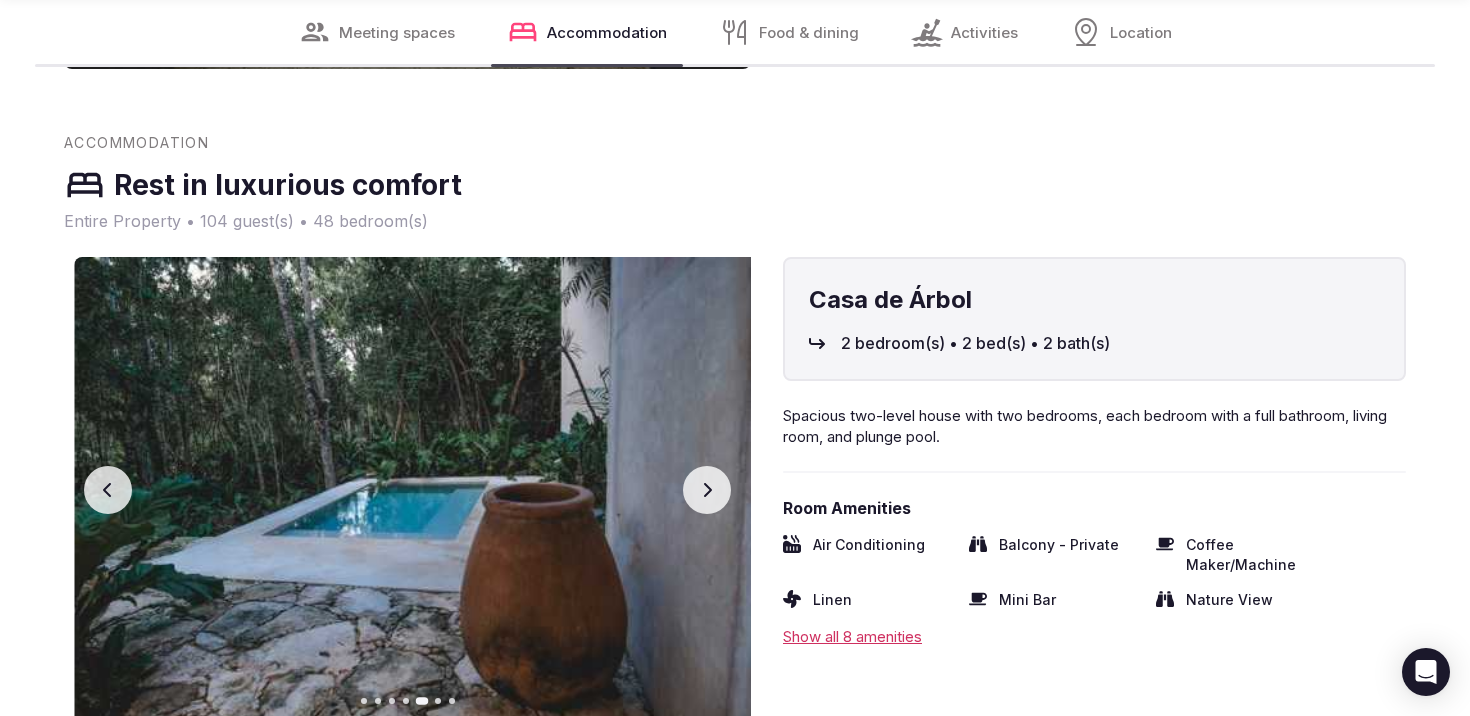 click 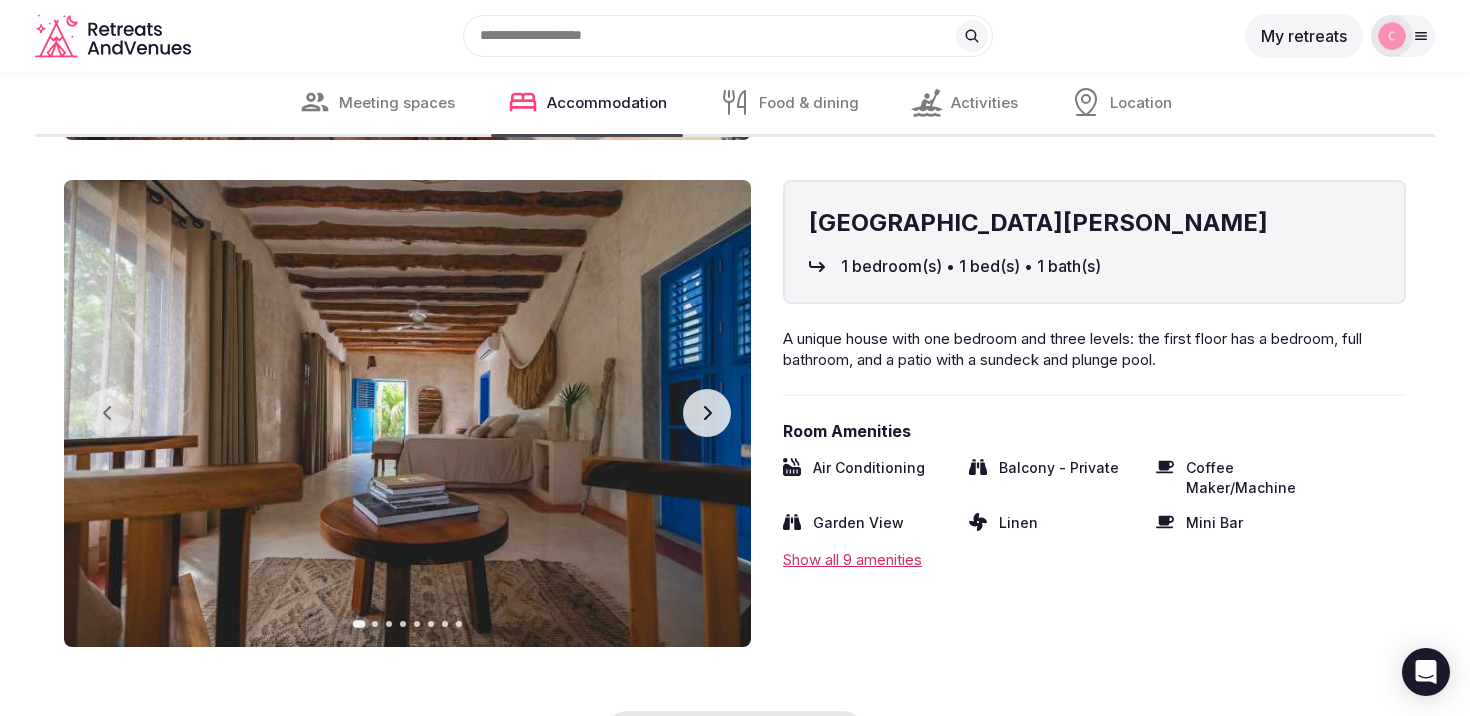 scroll, scrollTop: 5967, scrollLeft: 0, axis: vertical 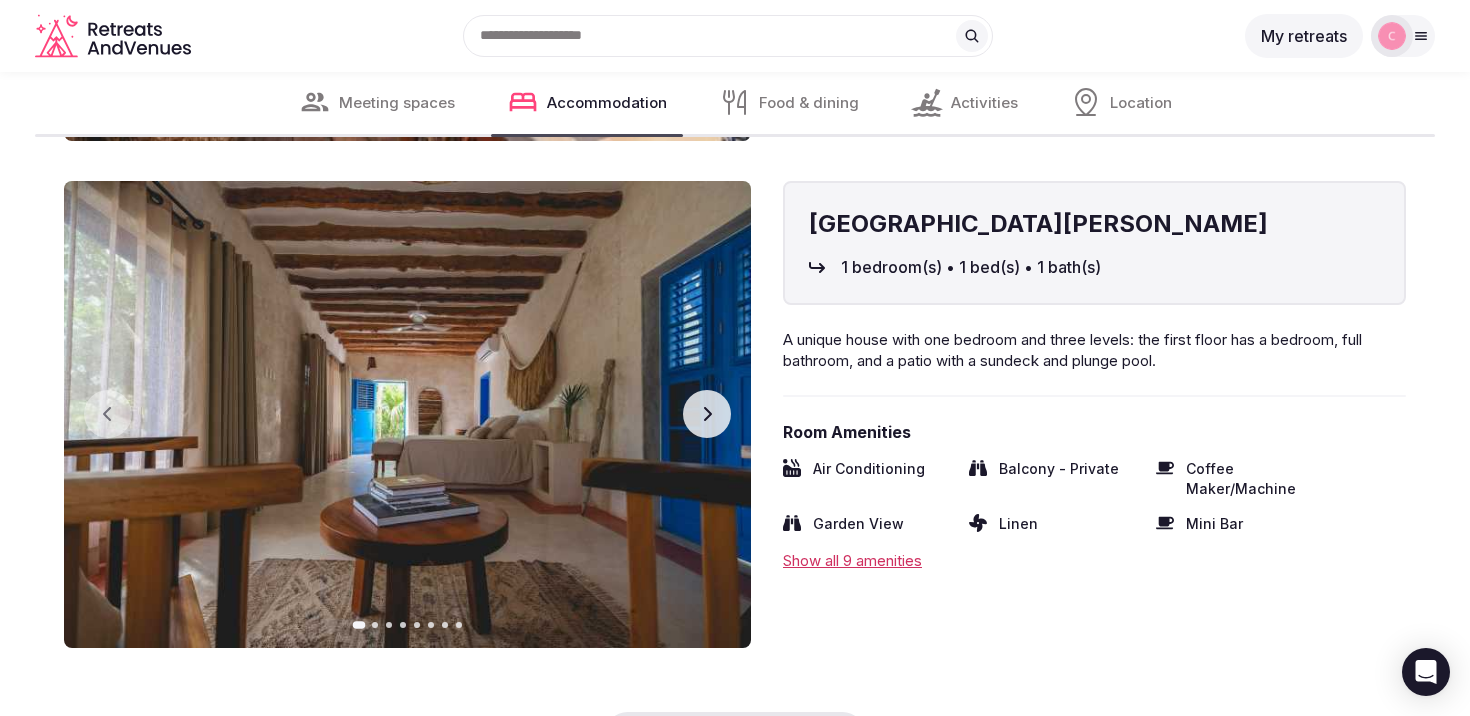 click 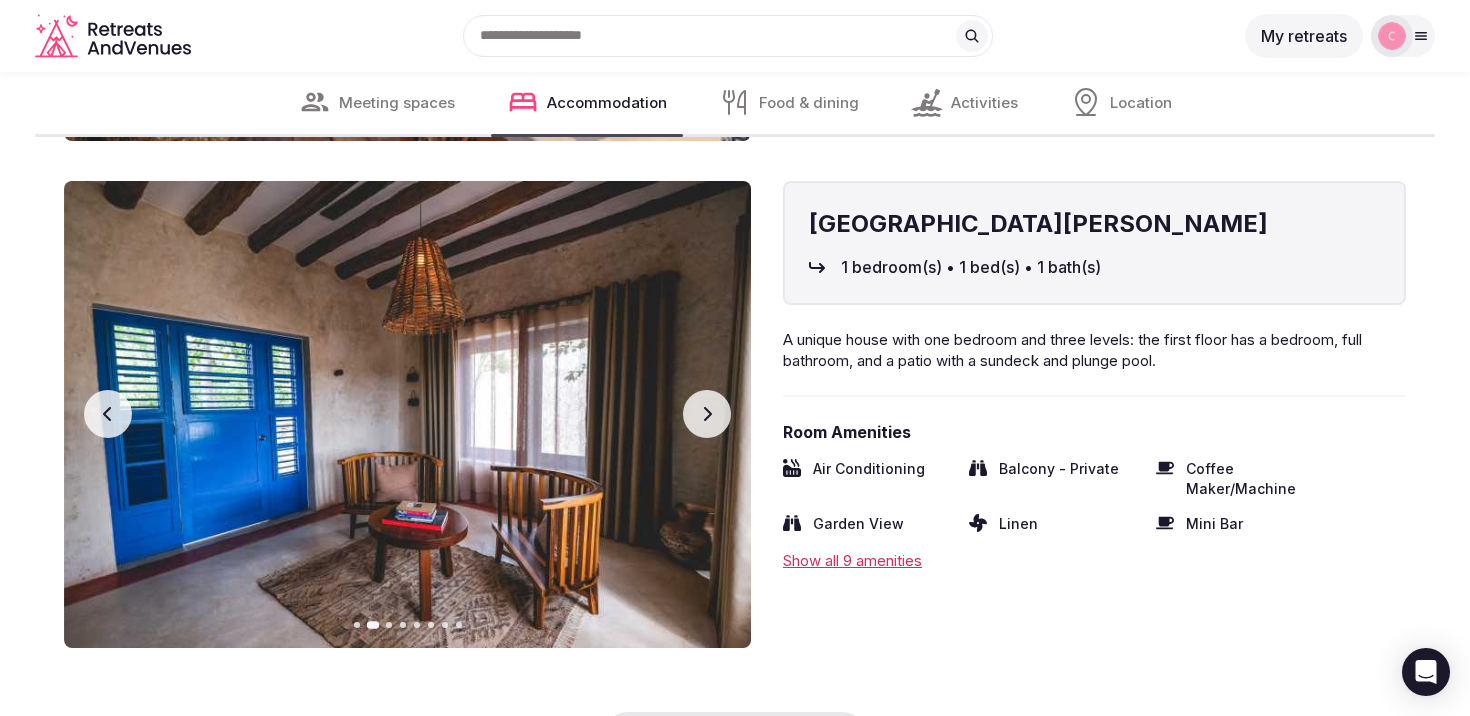 click 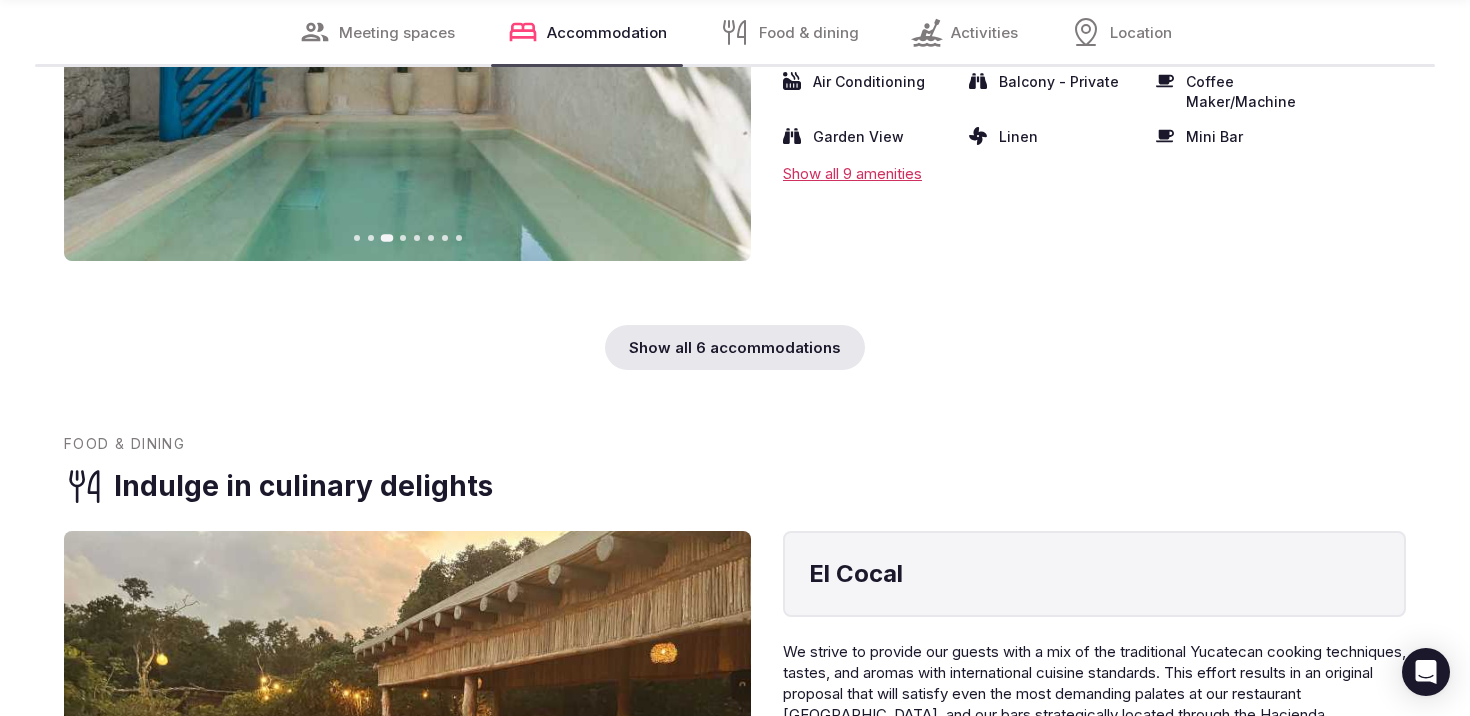 scroll, scrollTop: 6430, scrollLeft: 0, axis: vertical 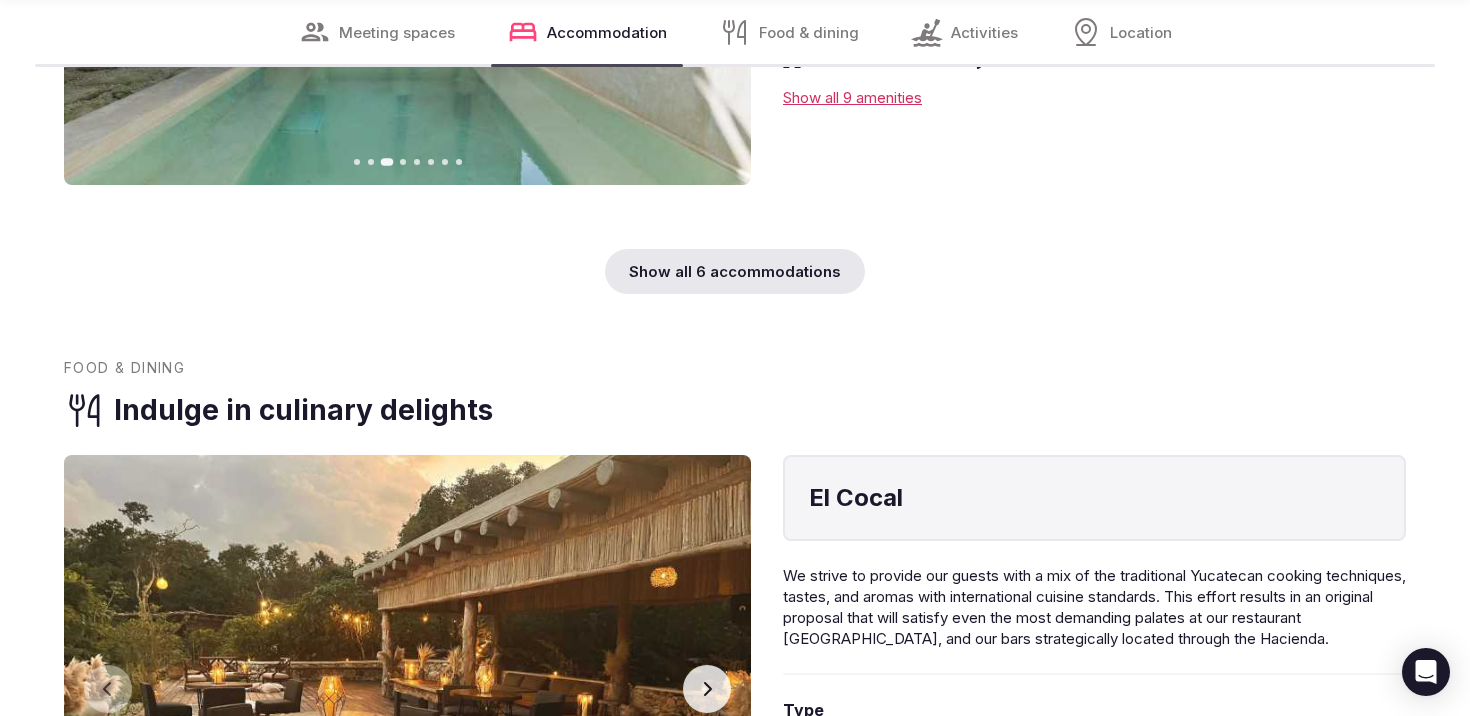 click on "Show all 6 accommodations" at bounding box center [735, 271] 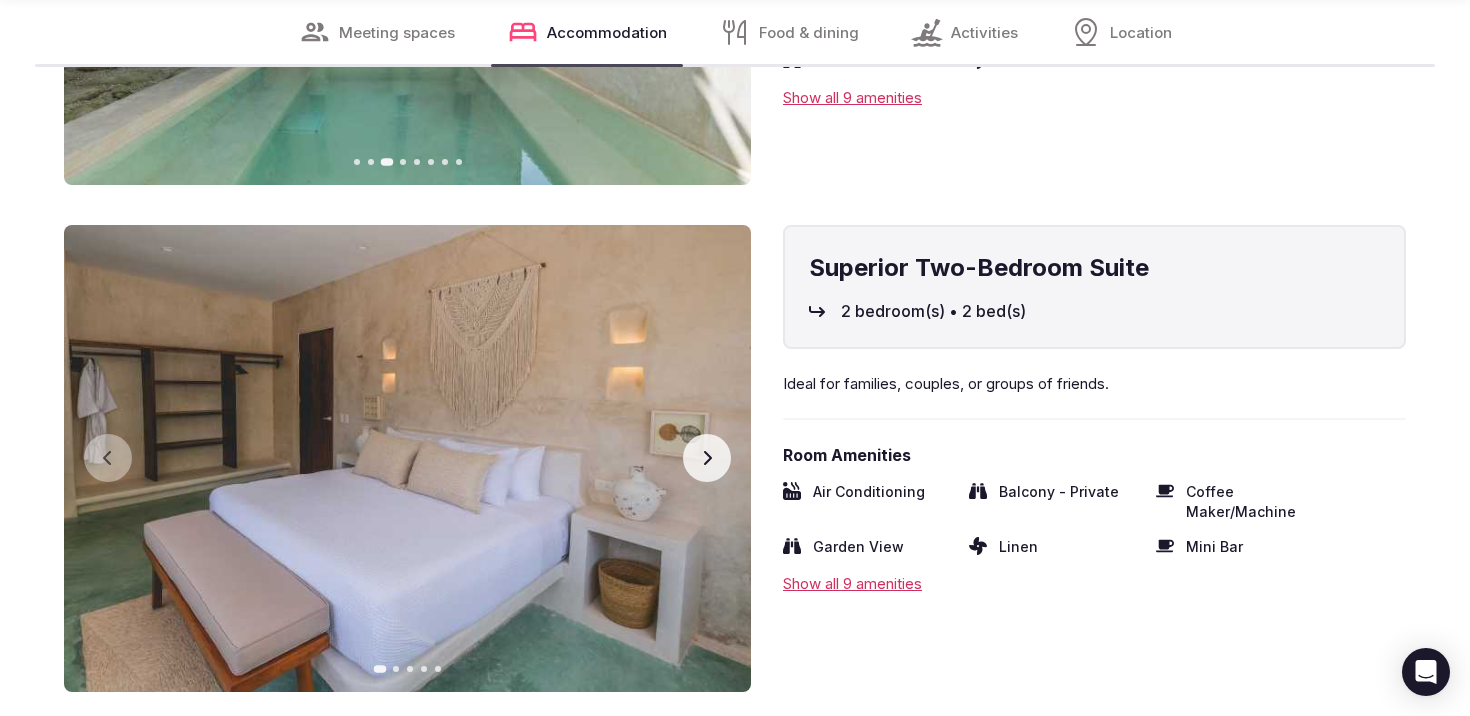 click 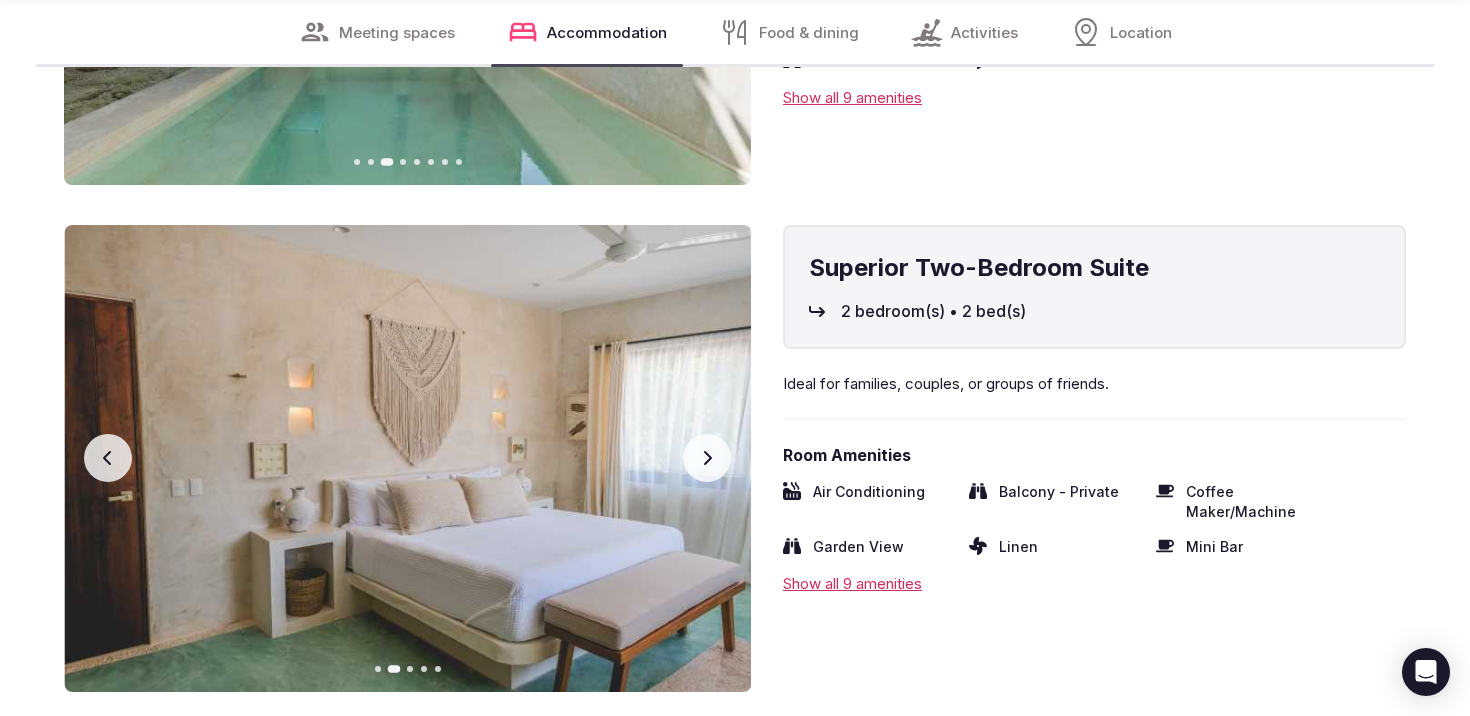 click 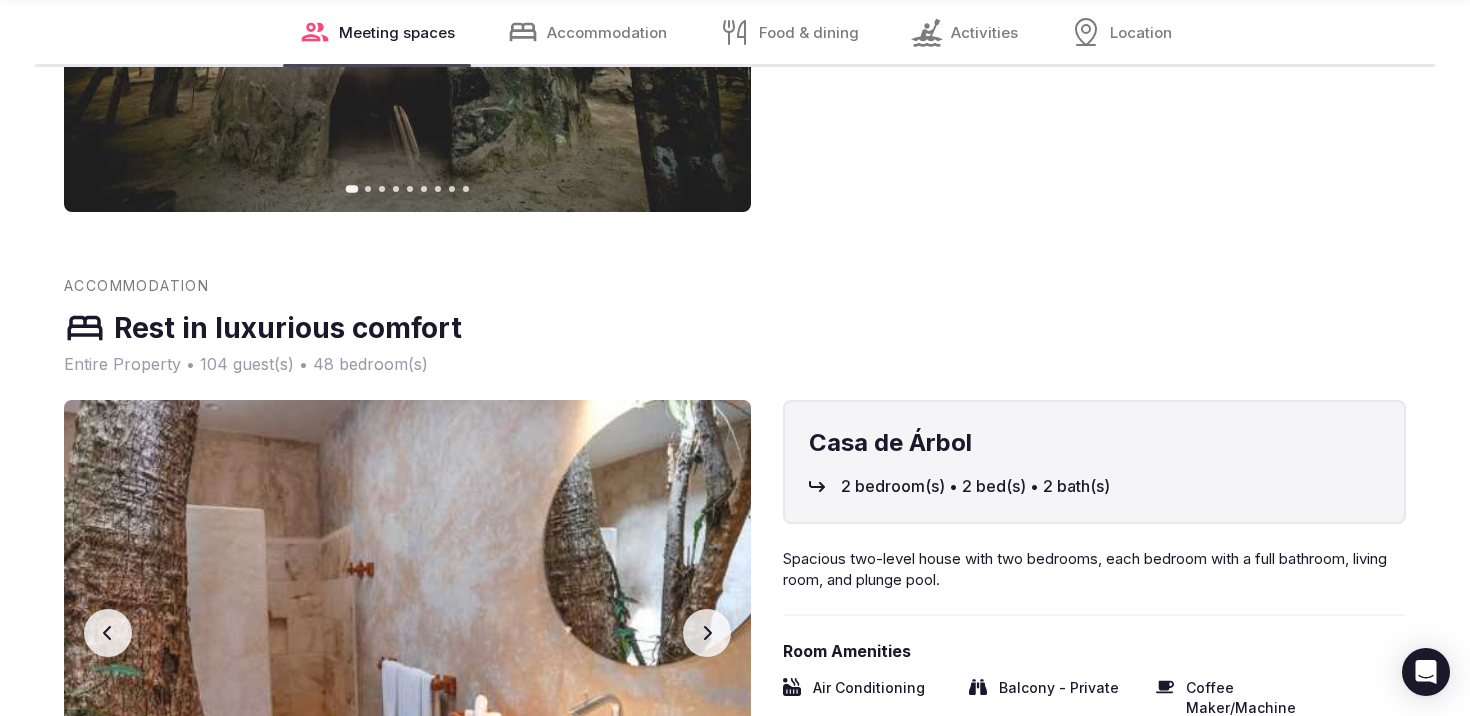 scroll, scrollTop: 5438, scrollLeft: 0, axis: vertical 